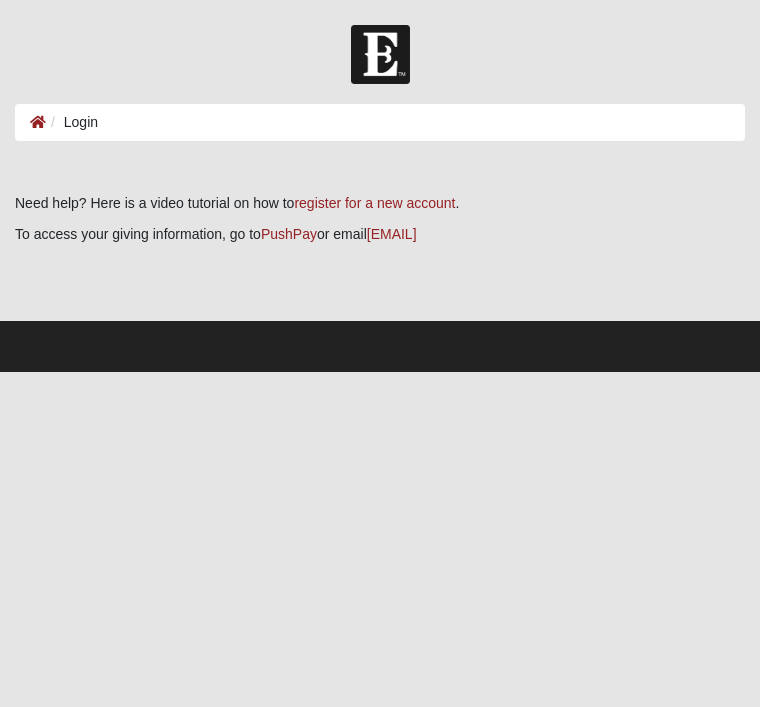 scroll, scrollTop: 0, scrollLeft: 0, axis: both 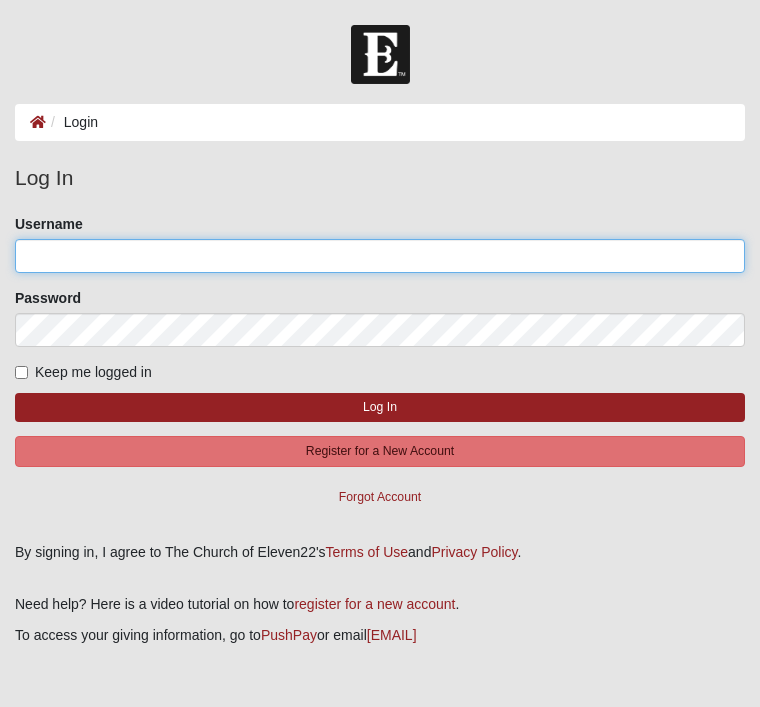 click on "Username" 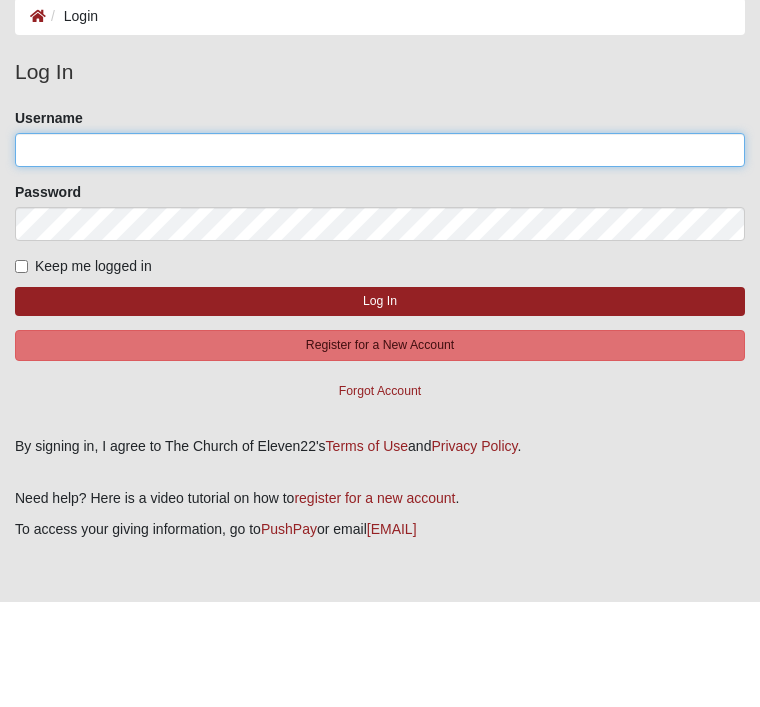 scroll, scrollTop: 65, scrollLeft: 0, axis: vertical 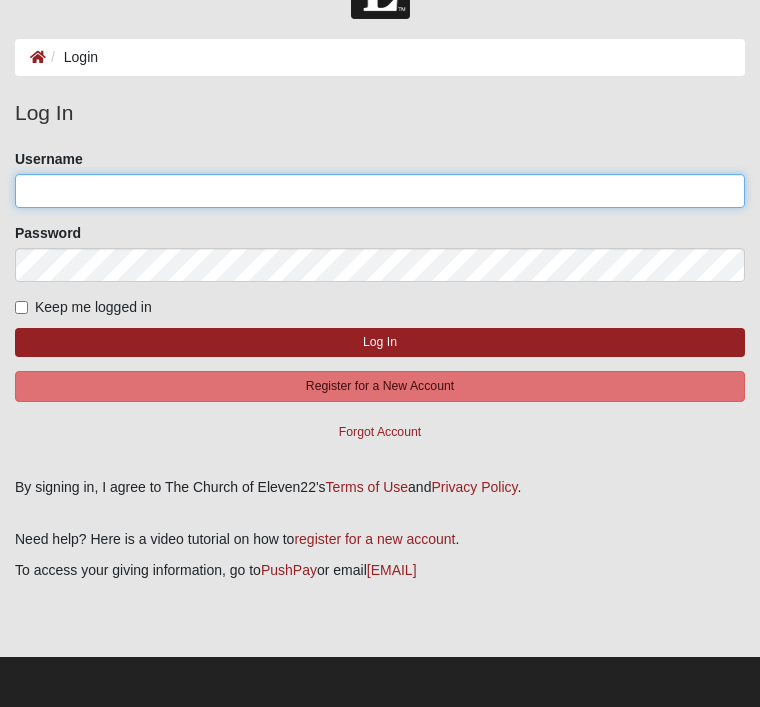 type on "Edisciple" 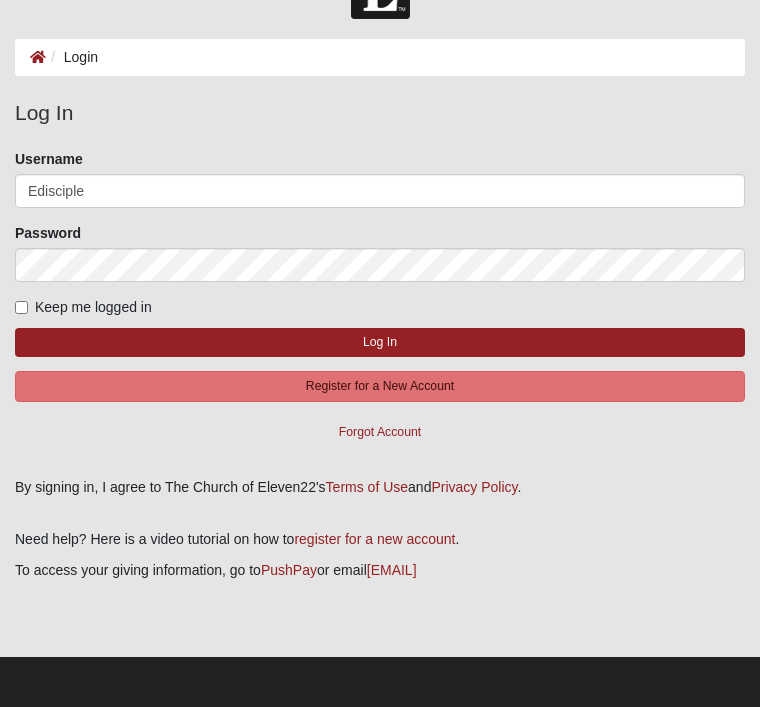 click on "Log In" 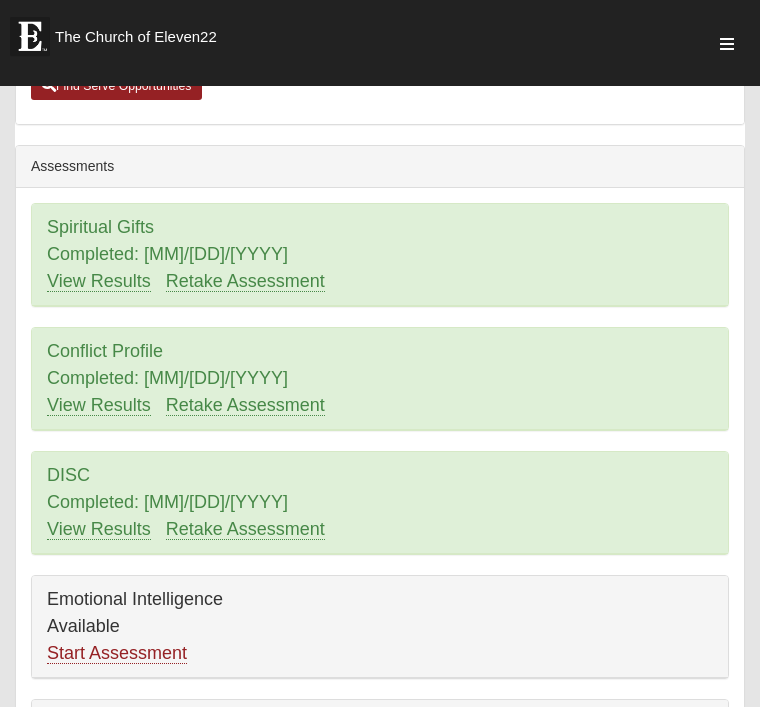 scroll, scrollTop: 854, scrollLeft: 0, axis: vertical 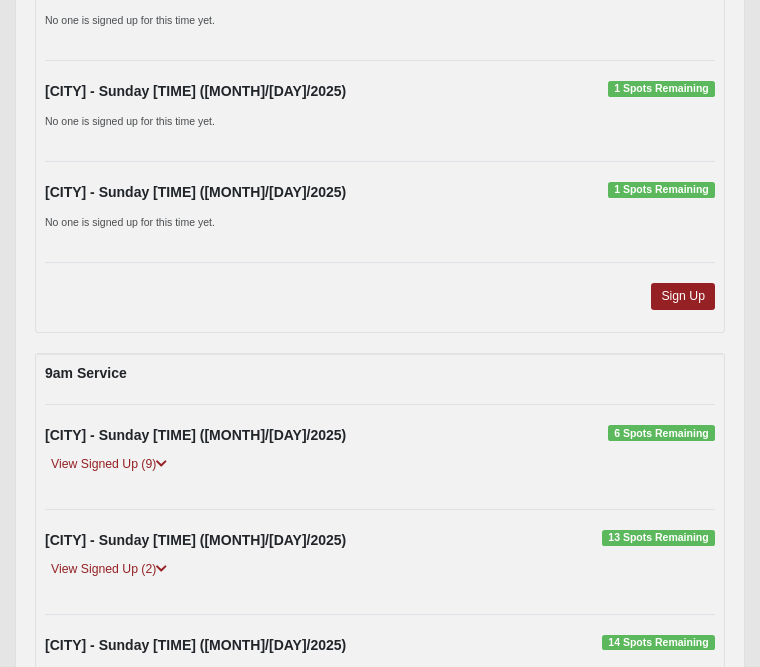 click on "View Signed Up (9)" at bounding box center (109, 464) 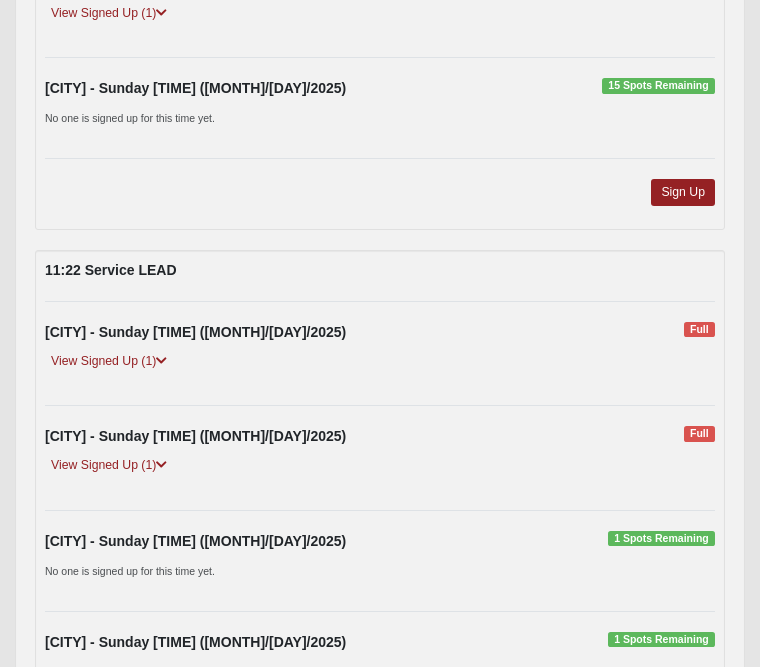 scroll, scrollTop: 6091, scrollLeft: 0, axis: vertical 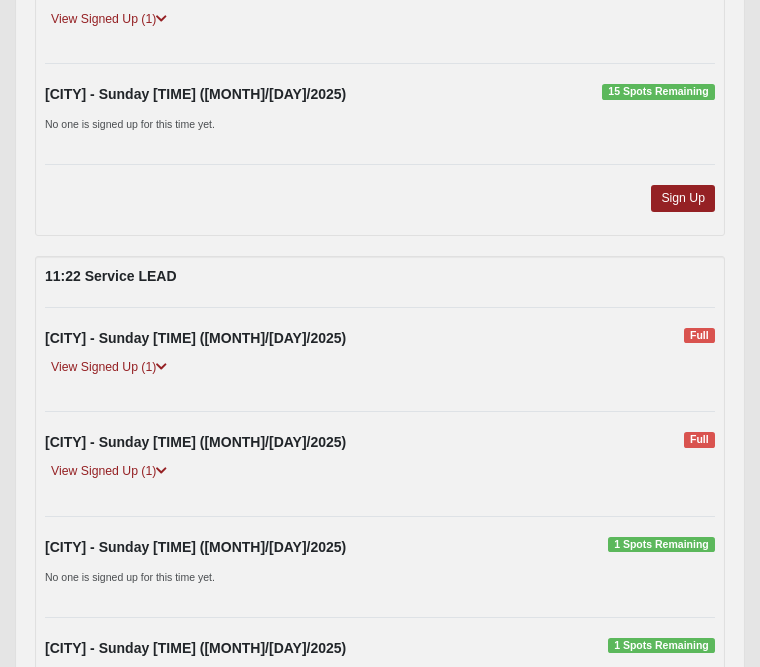 click on "View Signed Up (1)" at bounding box center [109, 367] 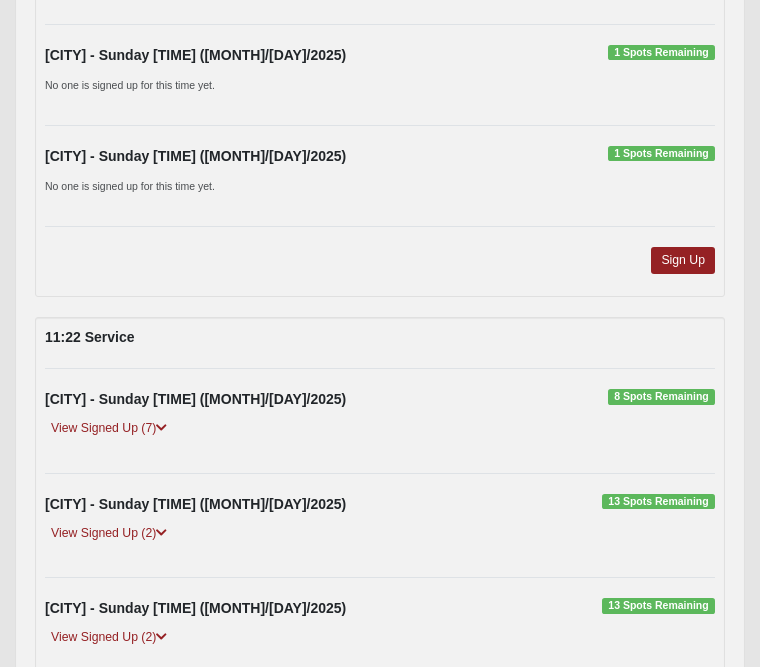scroll, scrollTop: 6655, scrollLeft: 0, axis: vertical 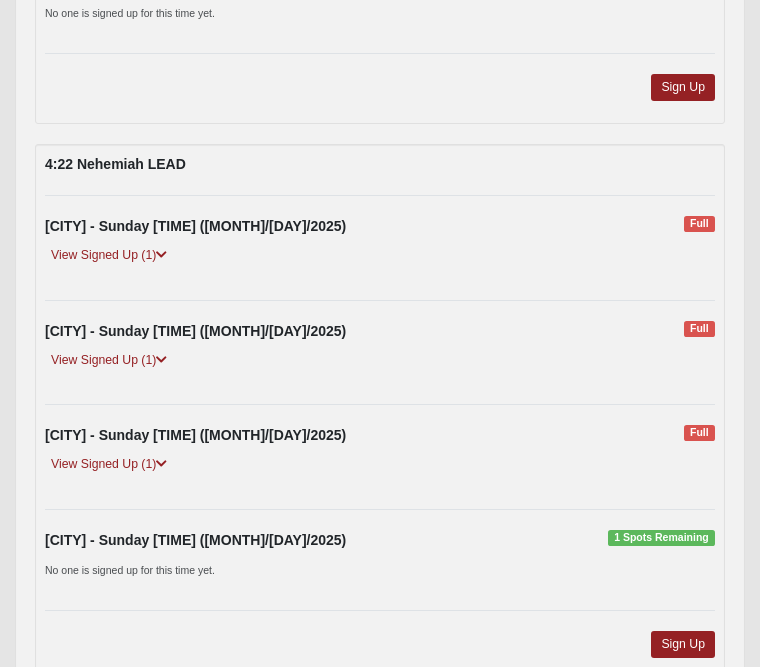 click on "View Signed Up (1)" at bounding box center (109, 255) 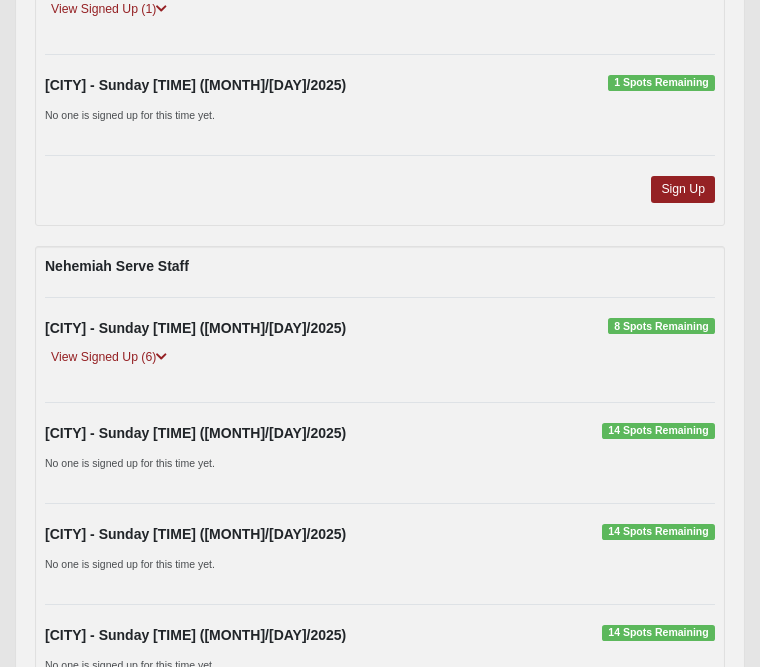 scroll, scrollTop: 8329, scrollLeft: 0, axis: vertical 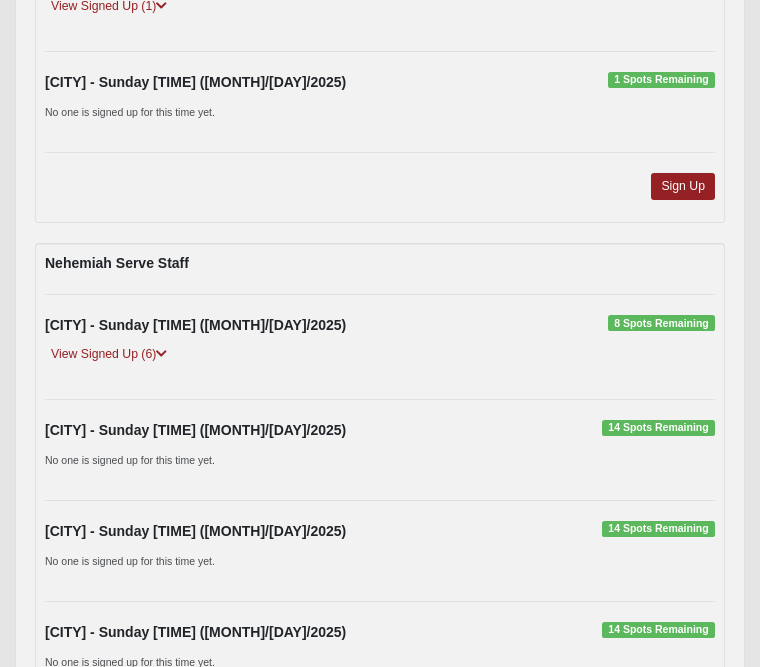 click on "View Signed Up (6)" at bounding box center [109, 354] 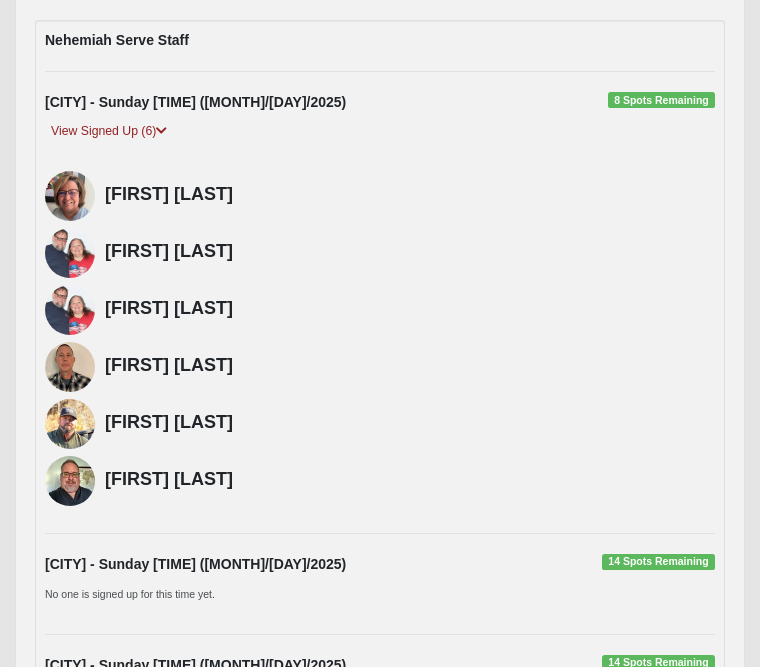 scroll, scrollTop: 8592, scrollLeft: 0, axis: vertical 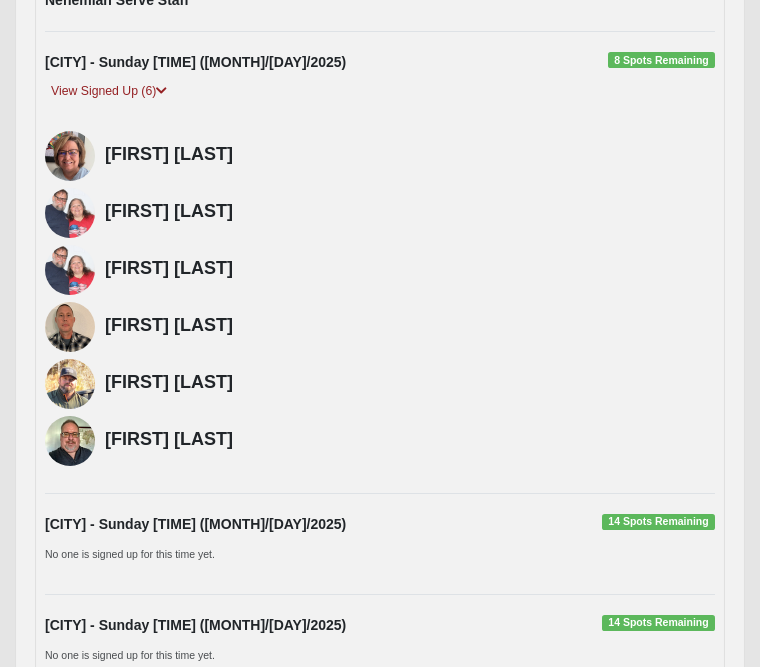 click on "Kevin Baldner" at bounding box center (410, 440) 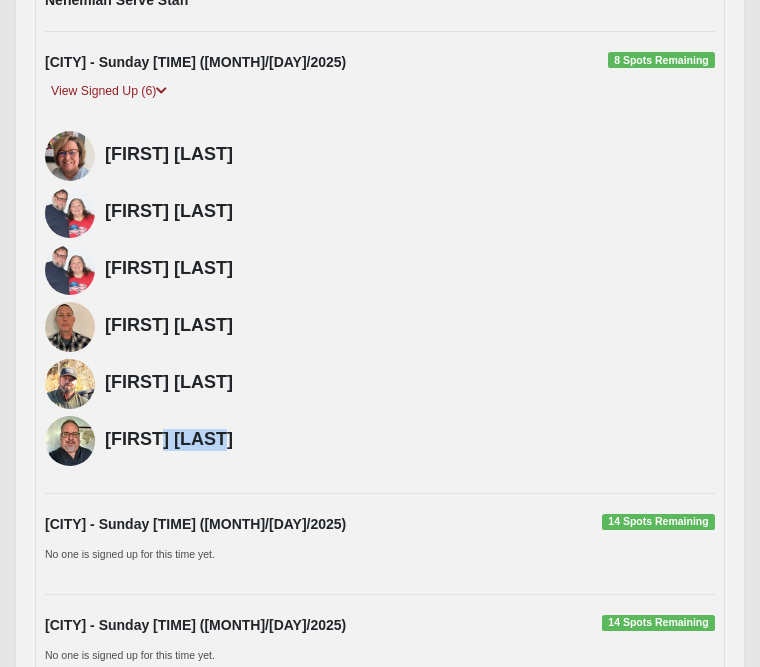 click on "Mark Long" at bounding box center [410, 270] 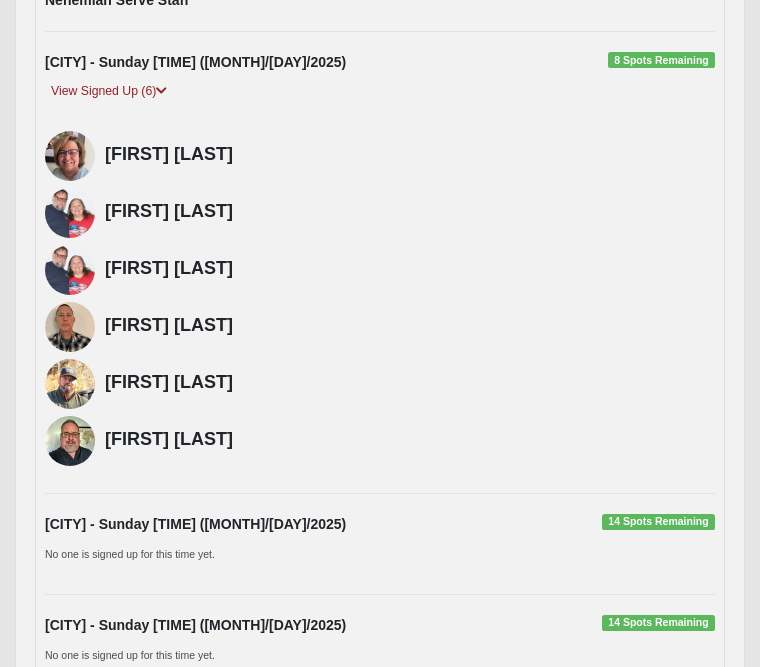 click on "View Signed Up (6)" at bounding box center (109, 91) 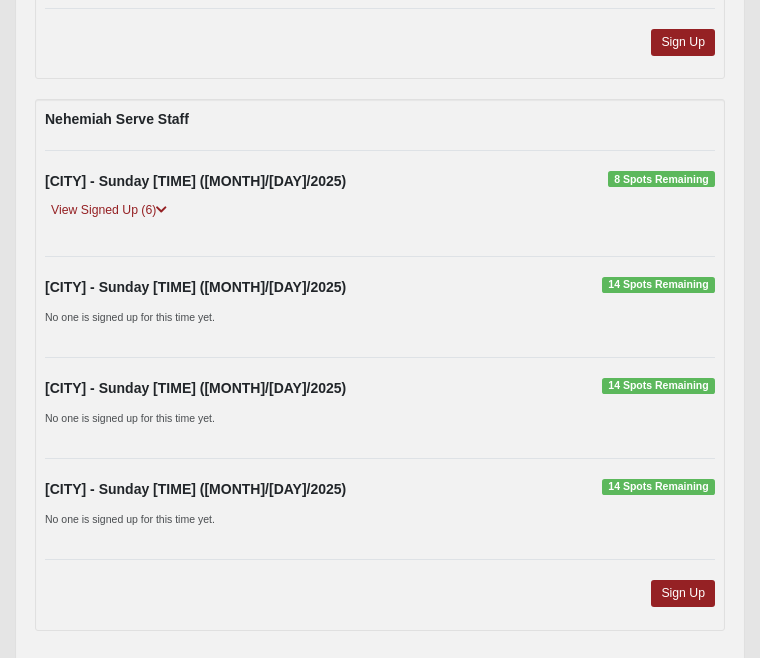 scroll, scrollTop: 8442, scrollLeft: 0, axis: vertical 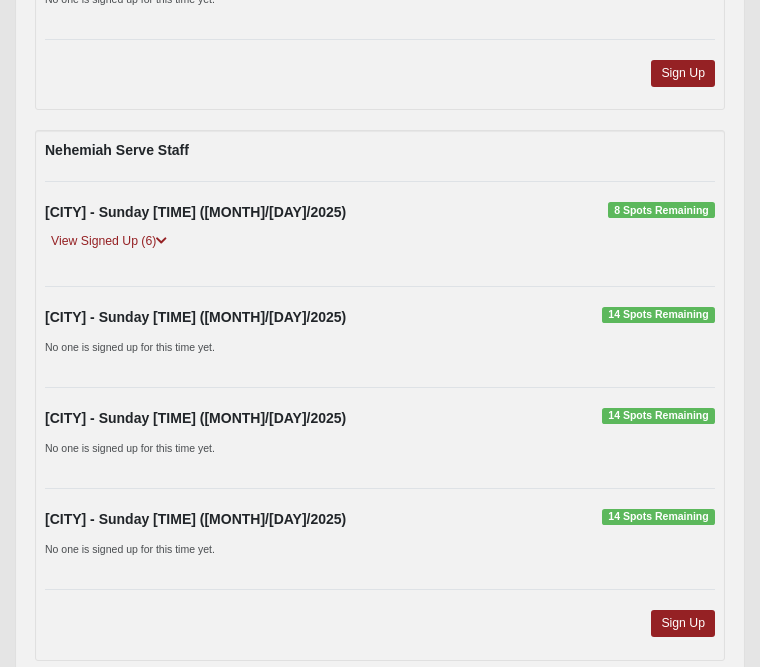 click on "View Signed Up (6)" at bounding box center [109, 241] 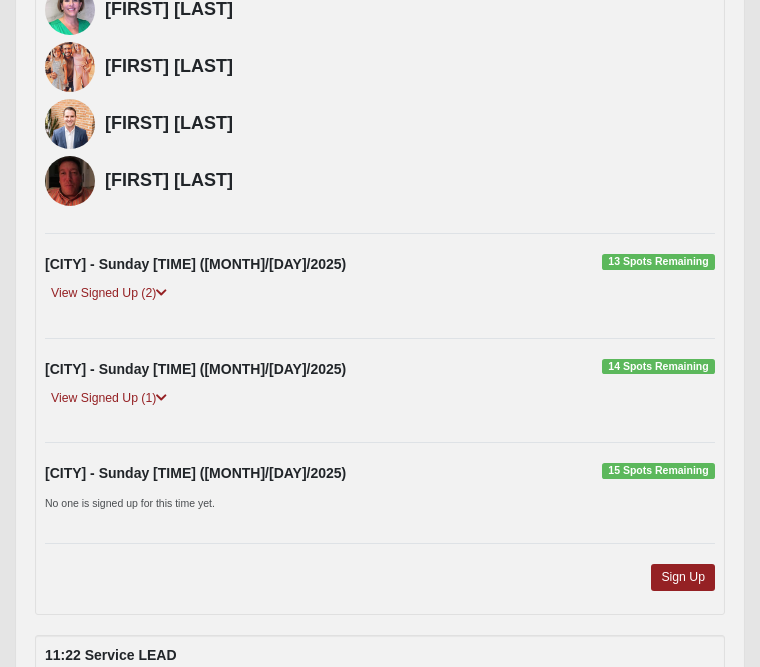 scroll, scrollTop: 5729, scrollLeft: 0, axis: vertical 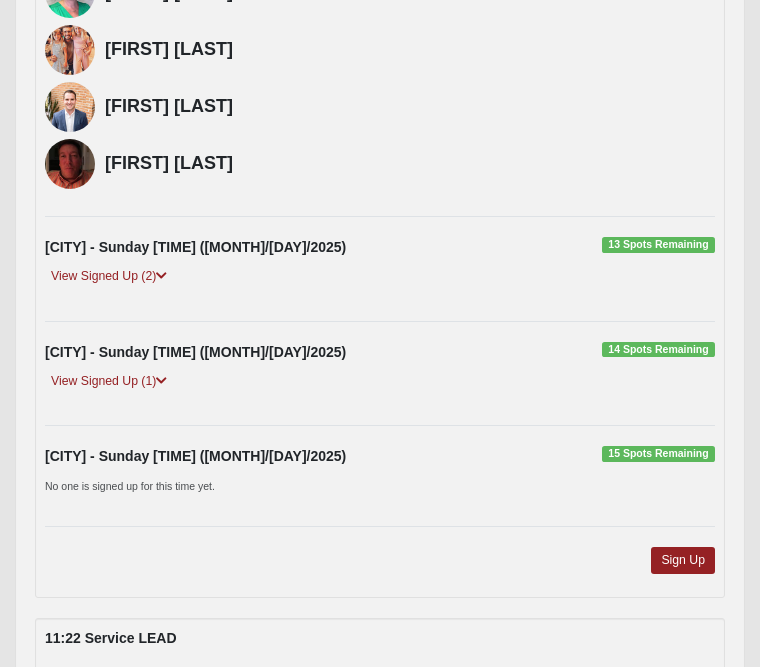 click on "Sign Up" at bounding box center (683, 560) 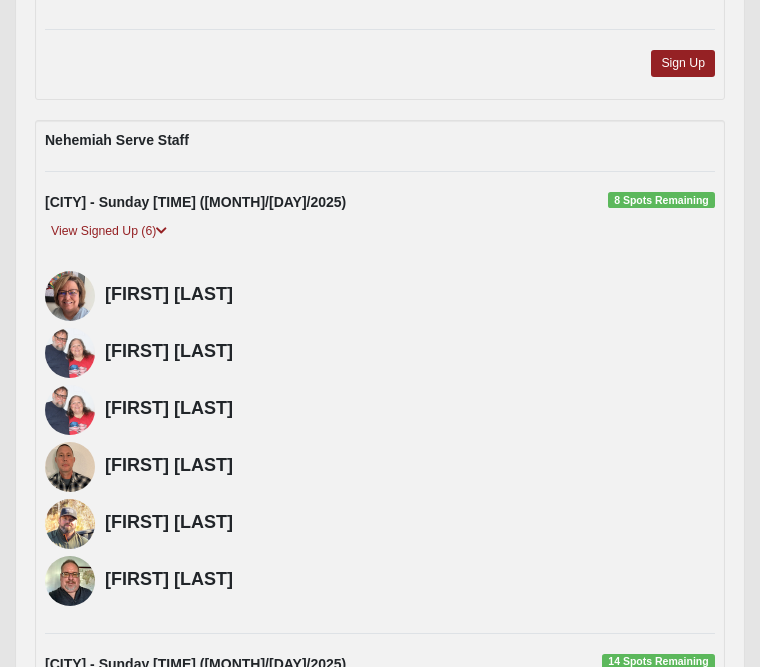 scroll, scrollTop: 8453, scrollLeft: 0, axis: vertical 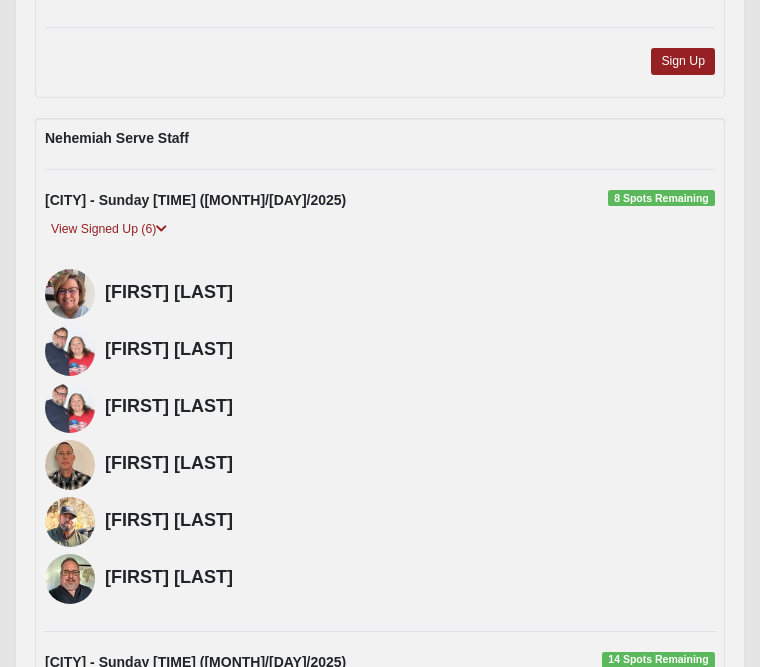 click on "View Signed Up (6)" at bounding box center (109, 230) 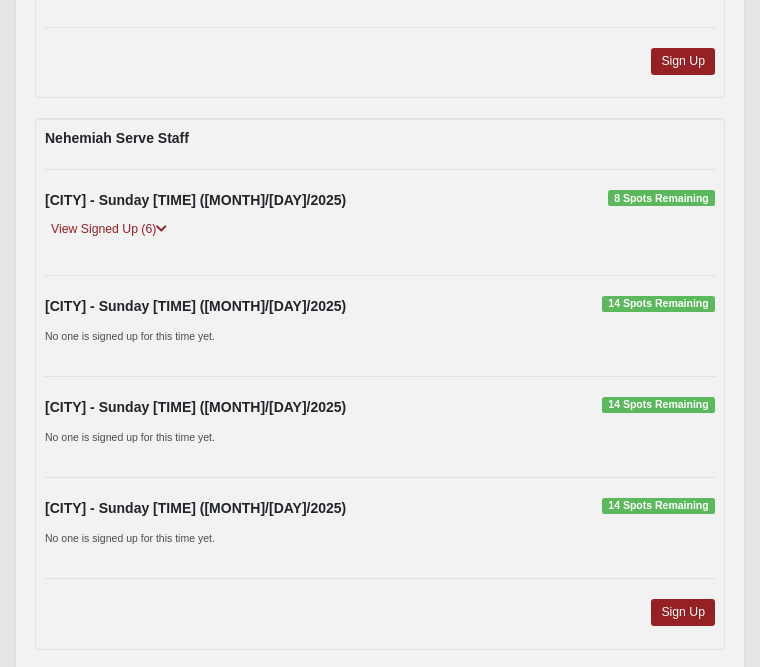 scroll, scrollTop: 8442, scrollLeft: 0, axis: vertical 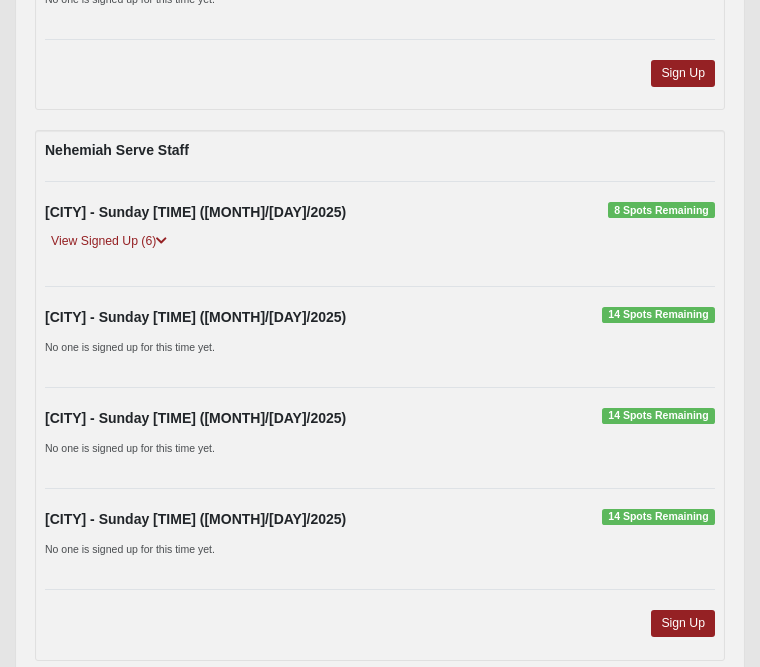 click on "View Signed Up (6)" at bounding box center (109, 241) 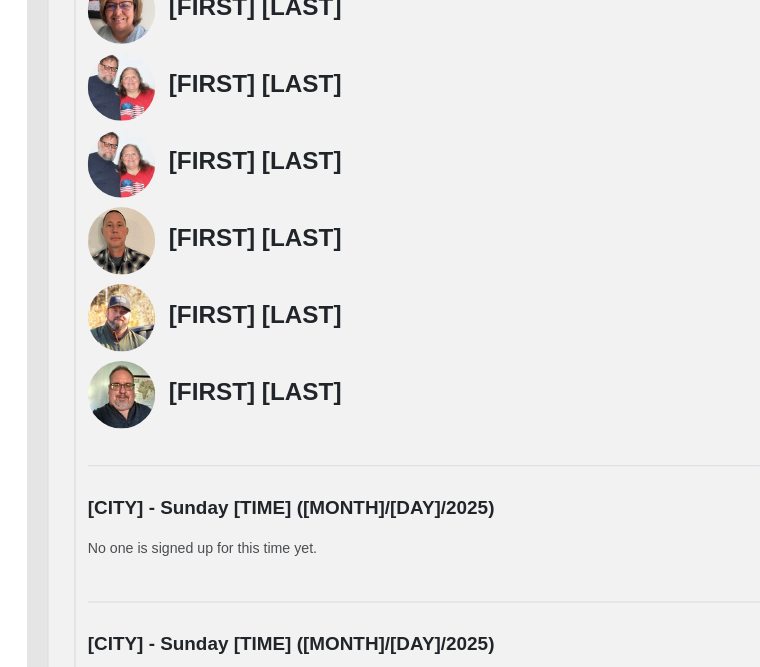 scroll, scrollTop: 8666, scrollLeft: 0, axis: vertical 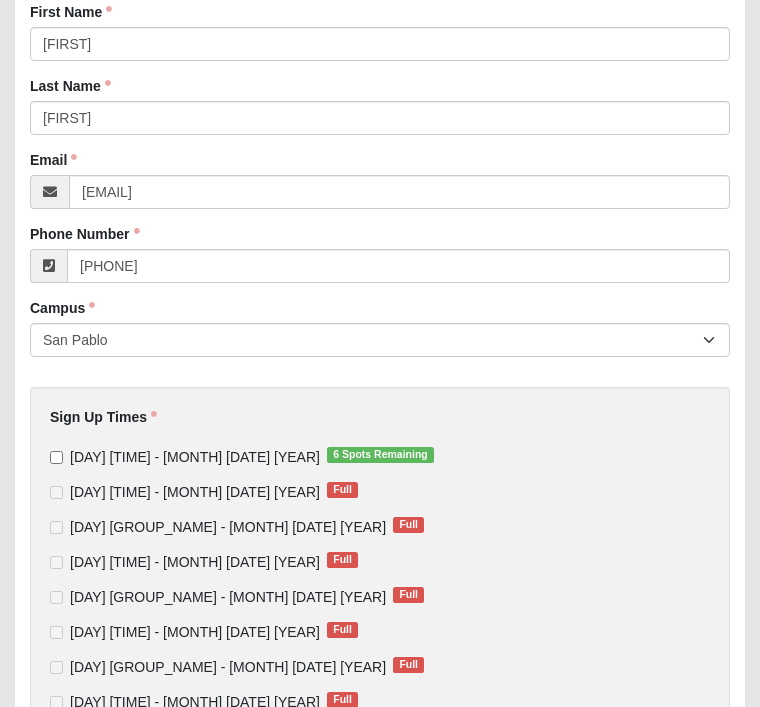 click on "[DAY] [TIME] - [MONTH] [DATE] [YEAR]
[NUMBER] Spots Remaining" at bounding box center (195, 457) 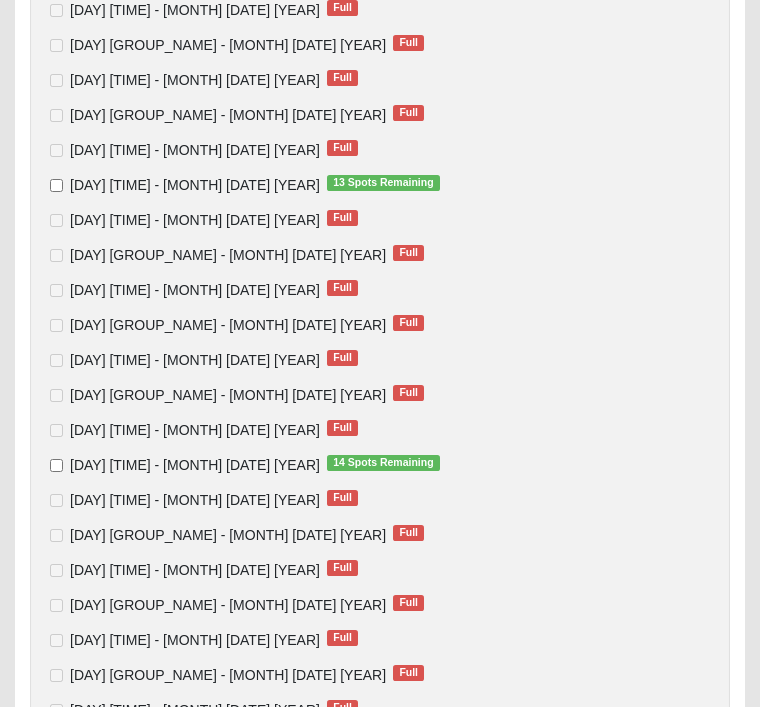 scroll, scrollTop: 922, scrollLeft: 0, axis: vertical 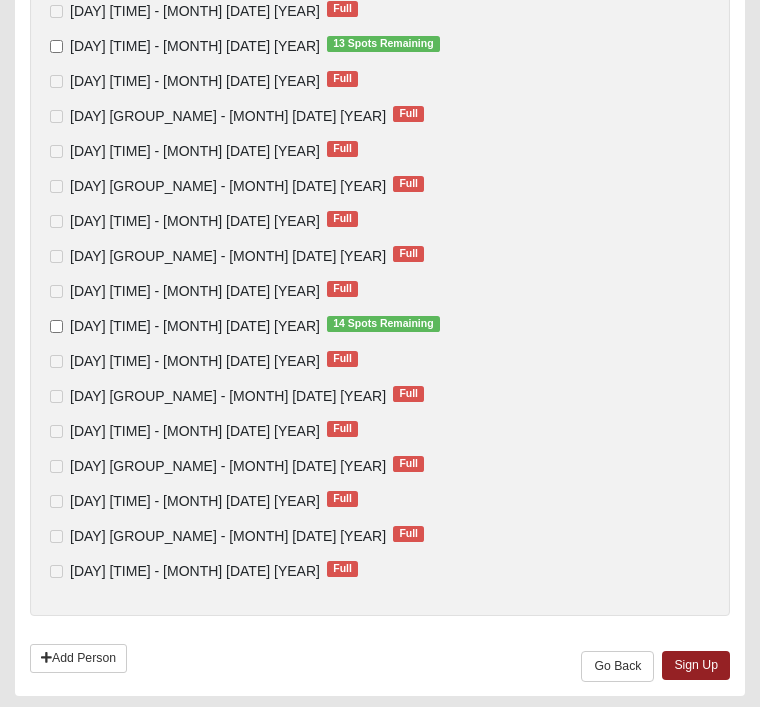 click on "Sign Up" at bounding box center (696, 665) 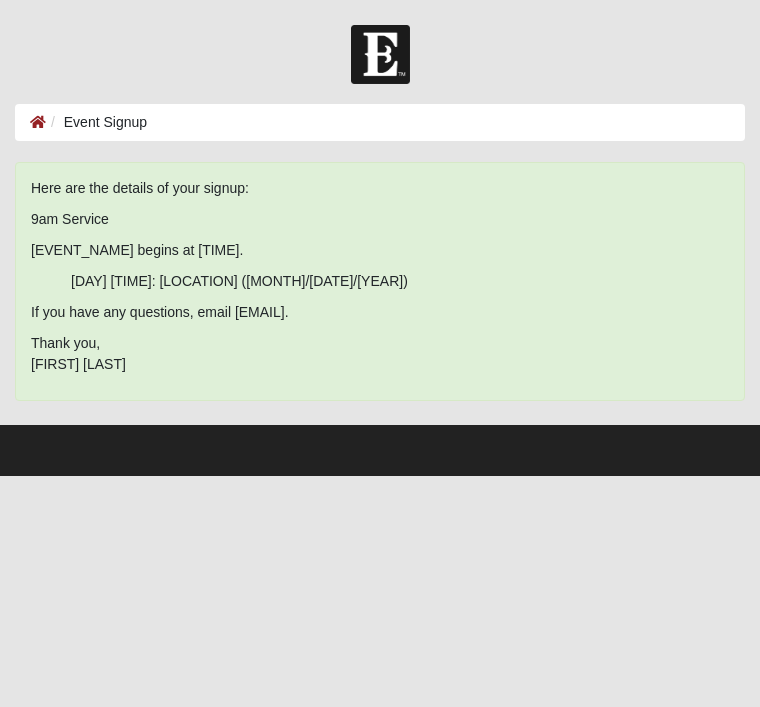 scroll, scrollTop: 0, scrollLeft: 0, axis: both 